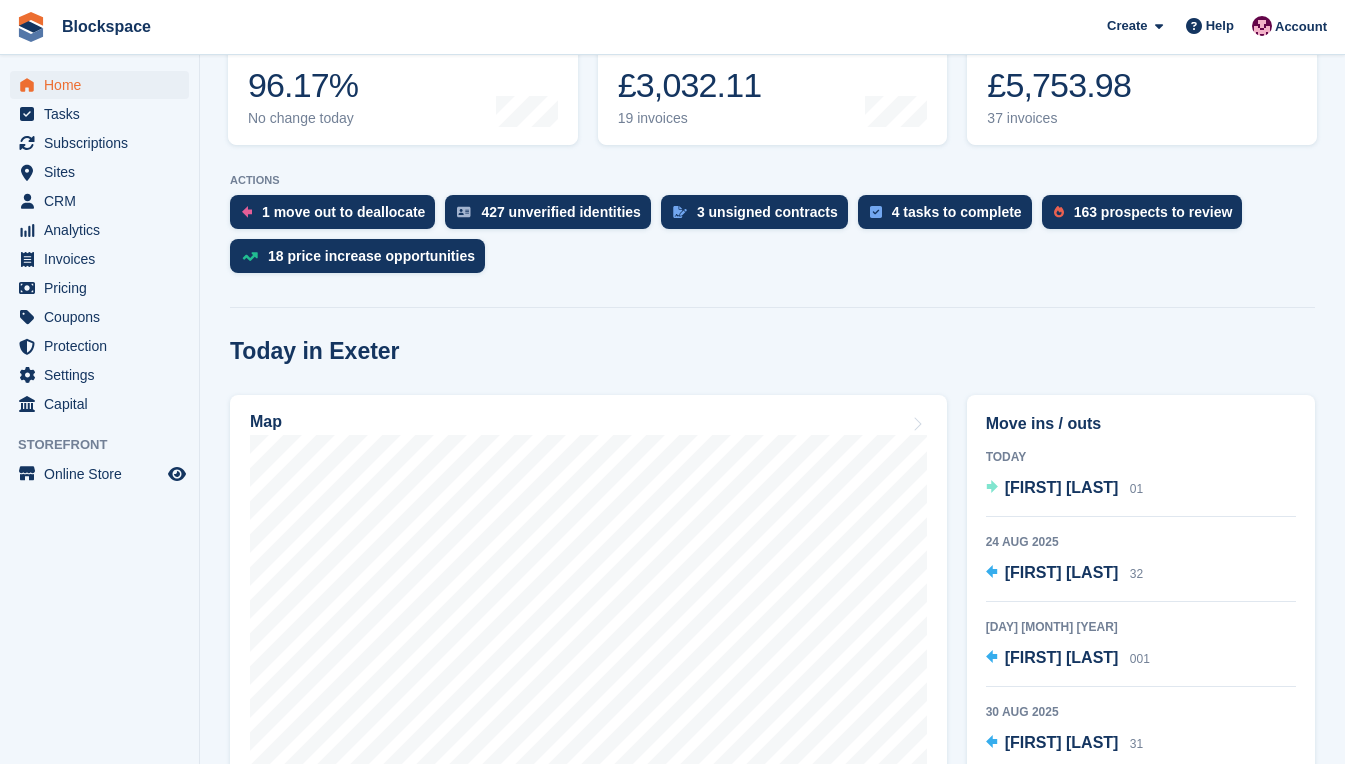 scroll, scrollTop: 400, scrollLeft: 0, axis: vertical 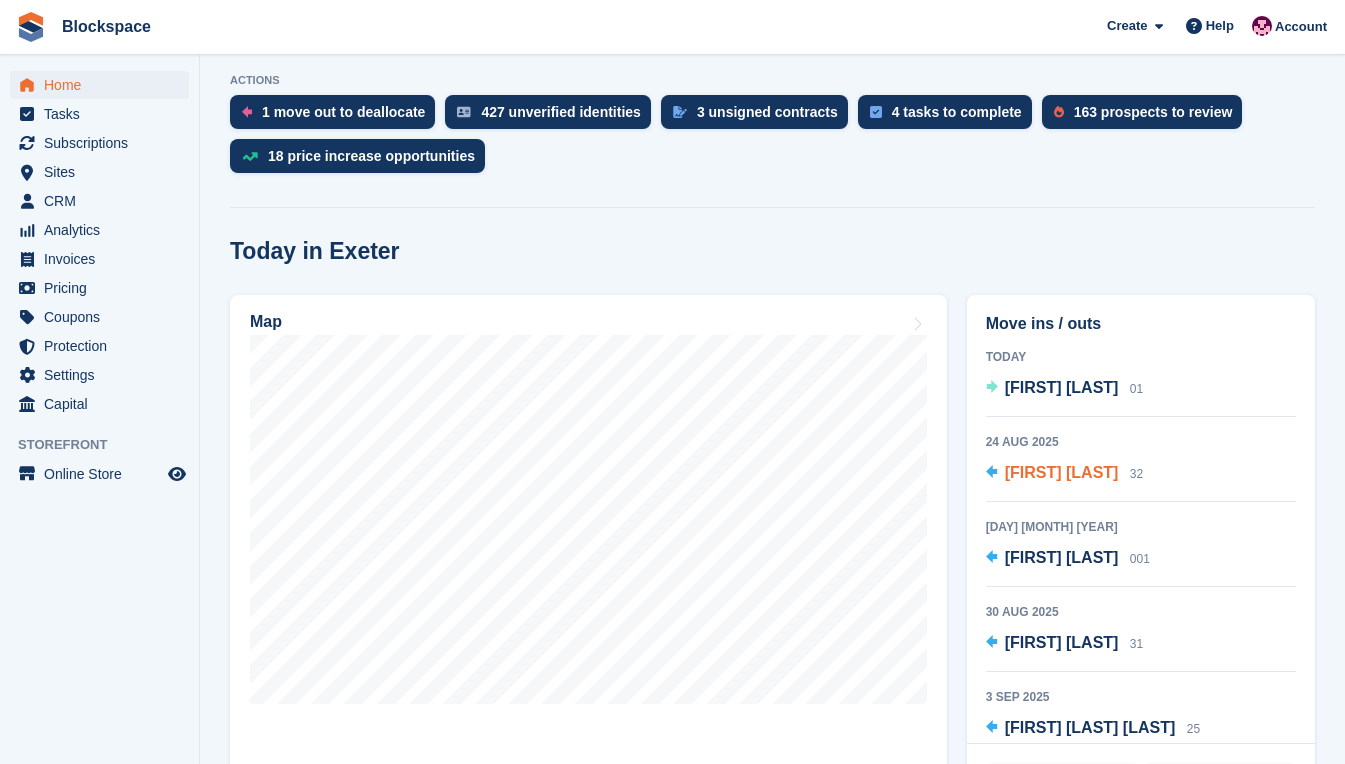 click on "[FIRST] [LAST]" at bounding box center [1062, 472] 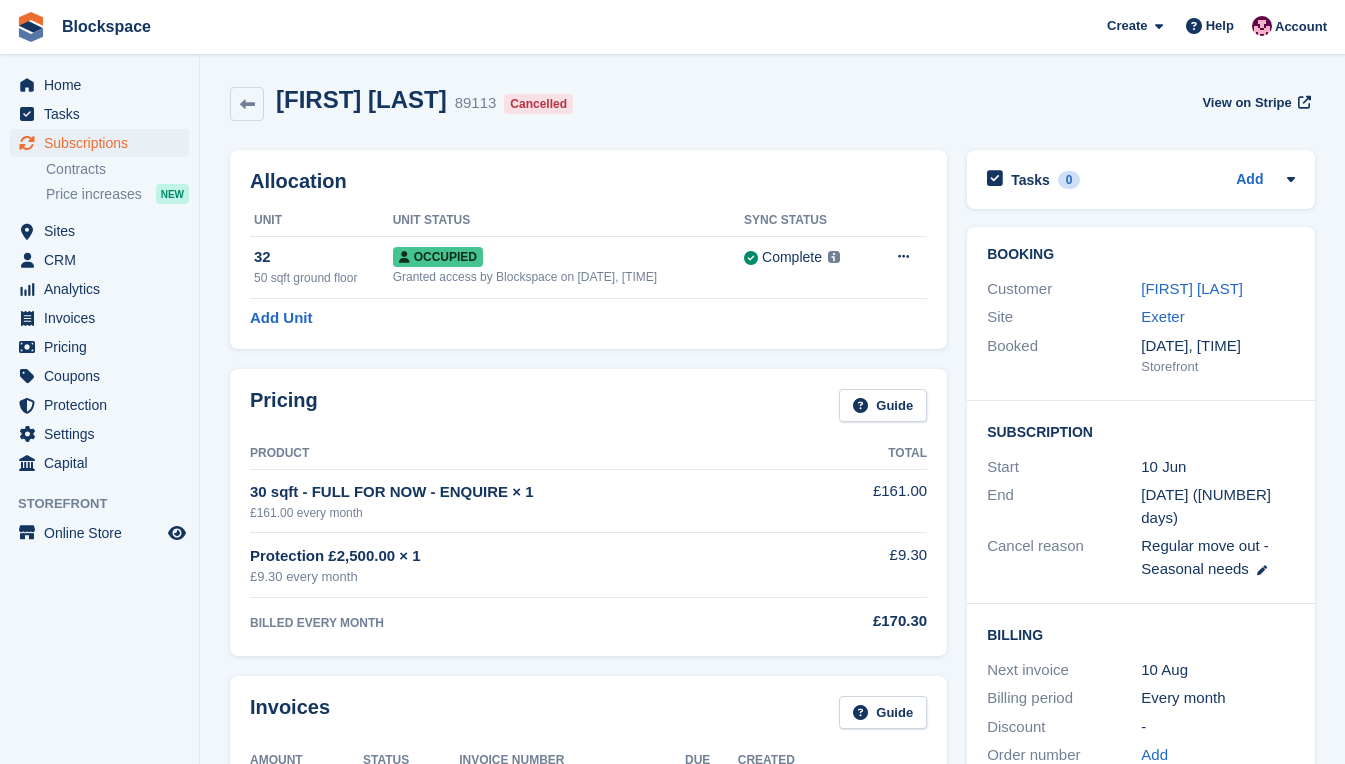 scroll, scrollTop: 0, scrollLeft: 0, axis: both 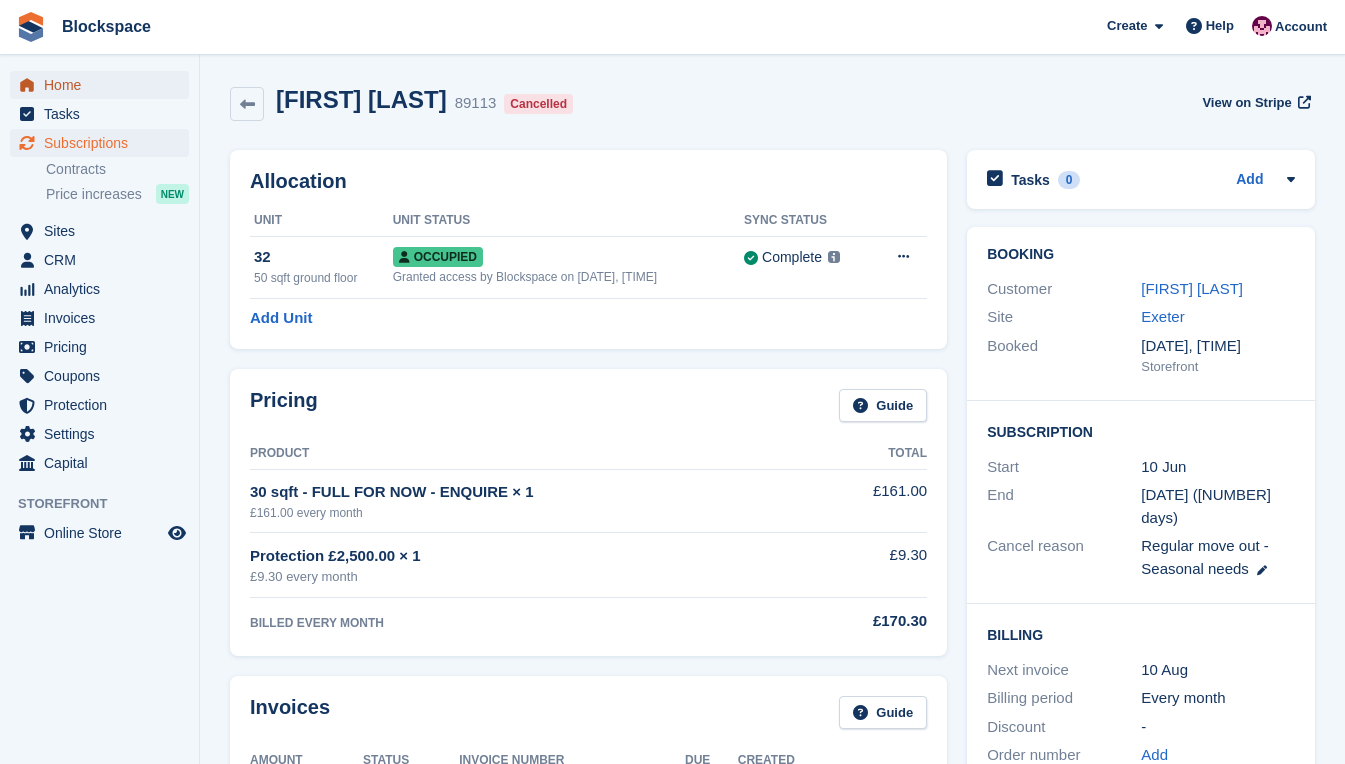 click on "Home" at bounding box center [104, 85] 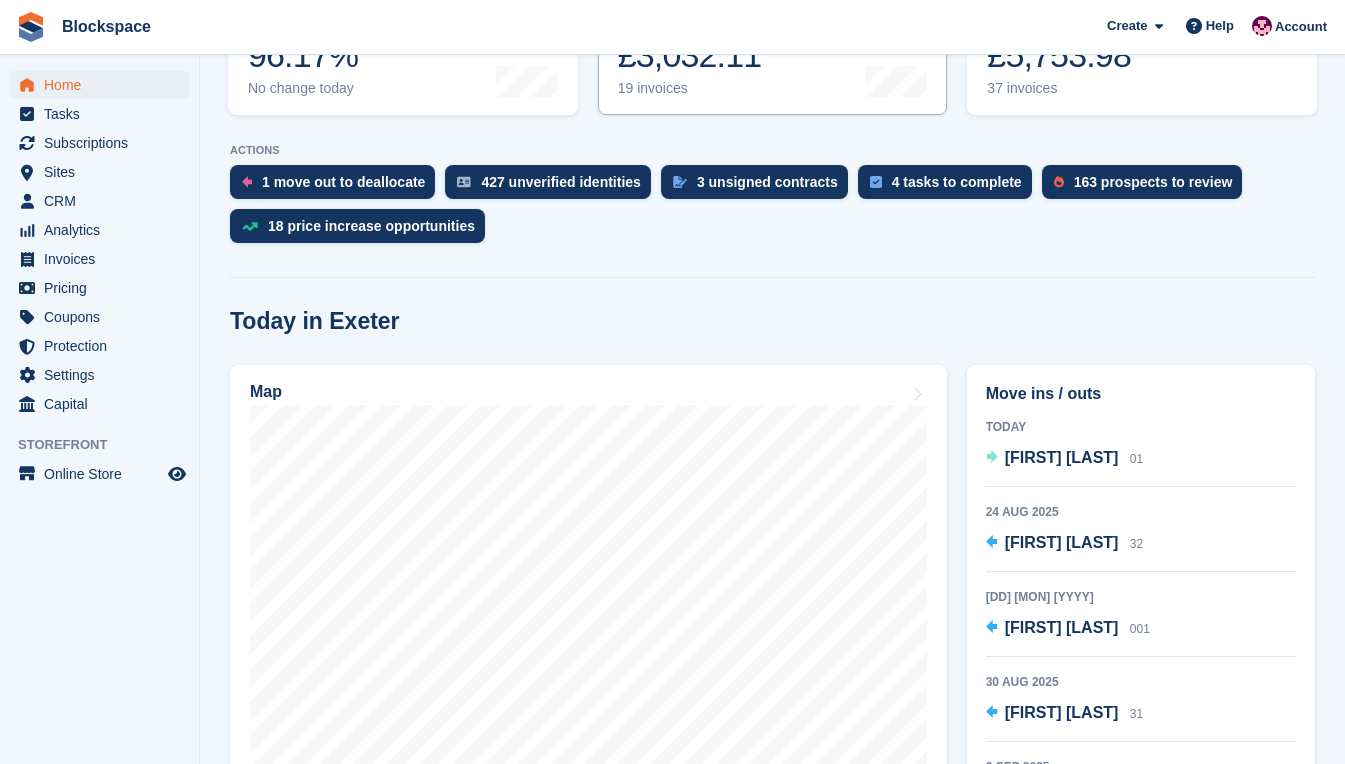 scroll, scrollTop: 500, scrollLeft: 0, axis: vertical 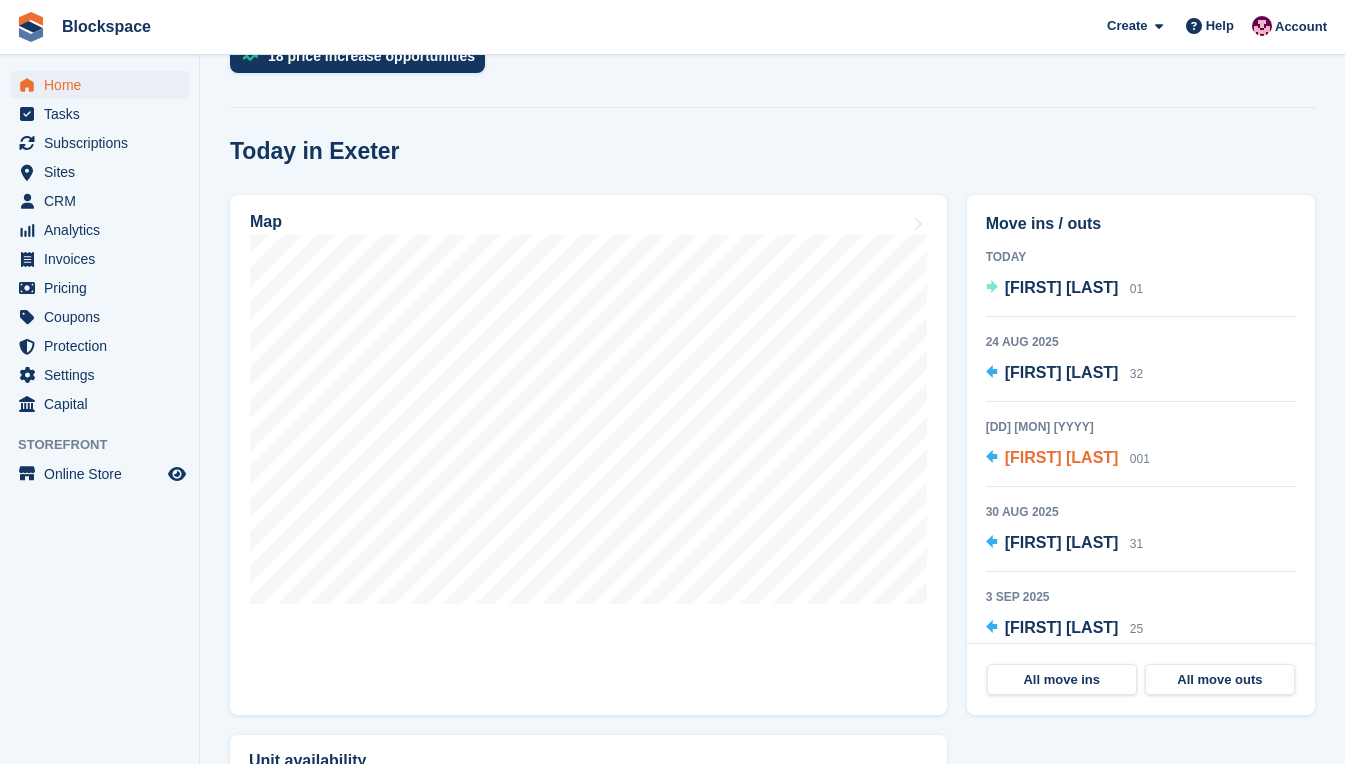 click on "Alex Williams" at bounding box center [1062, 457] 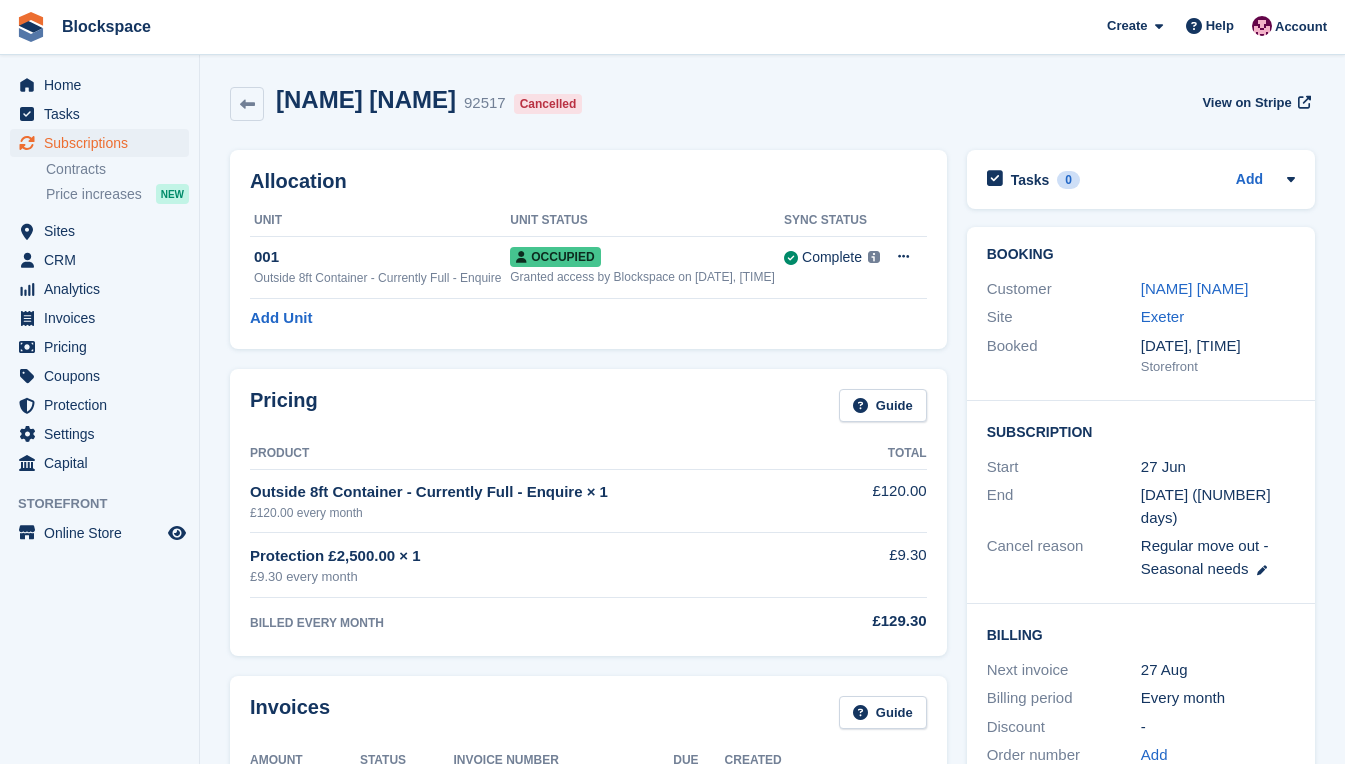 scroll, scrollTop: 0, scrollLeft: 0, axis: both 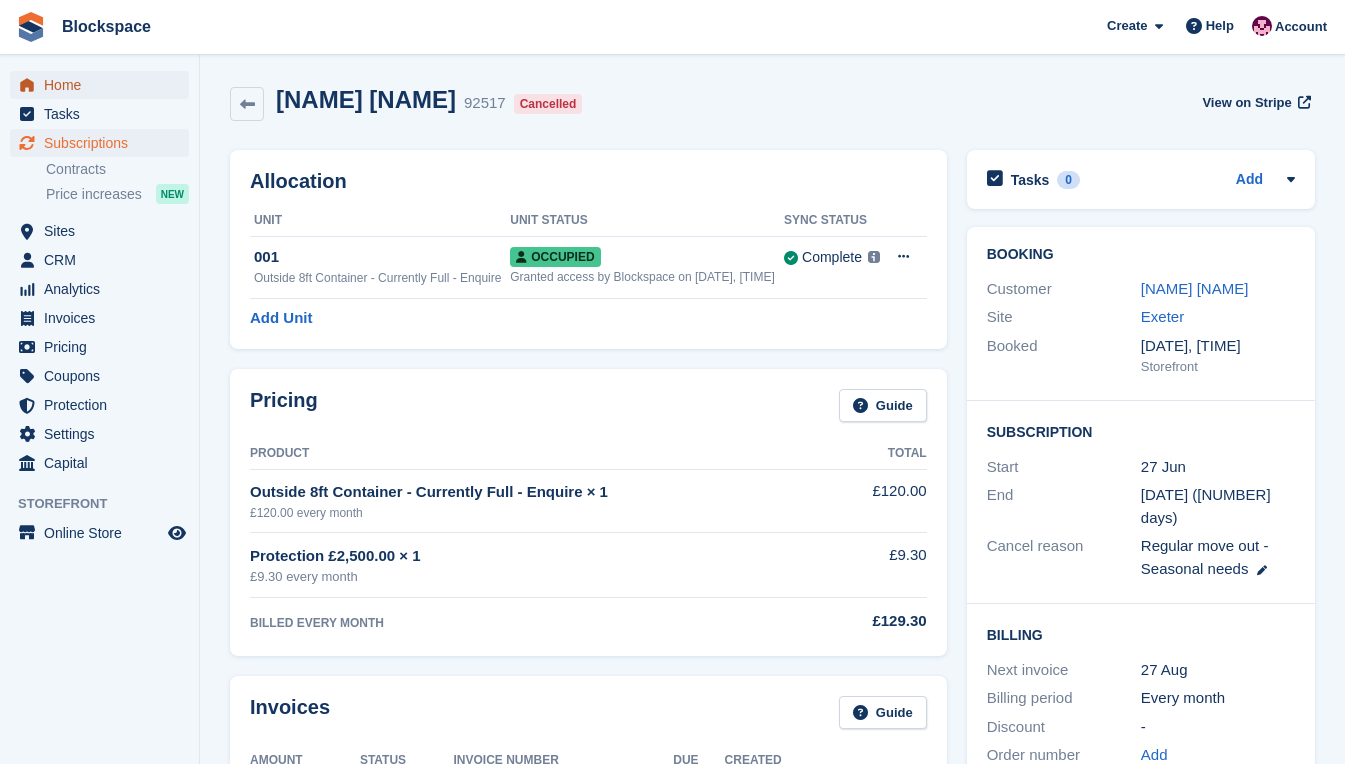 click on "Home" at bounding box center [104, 85] 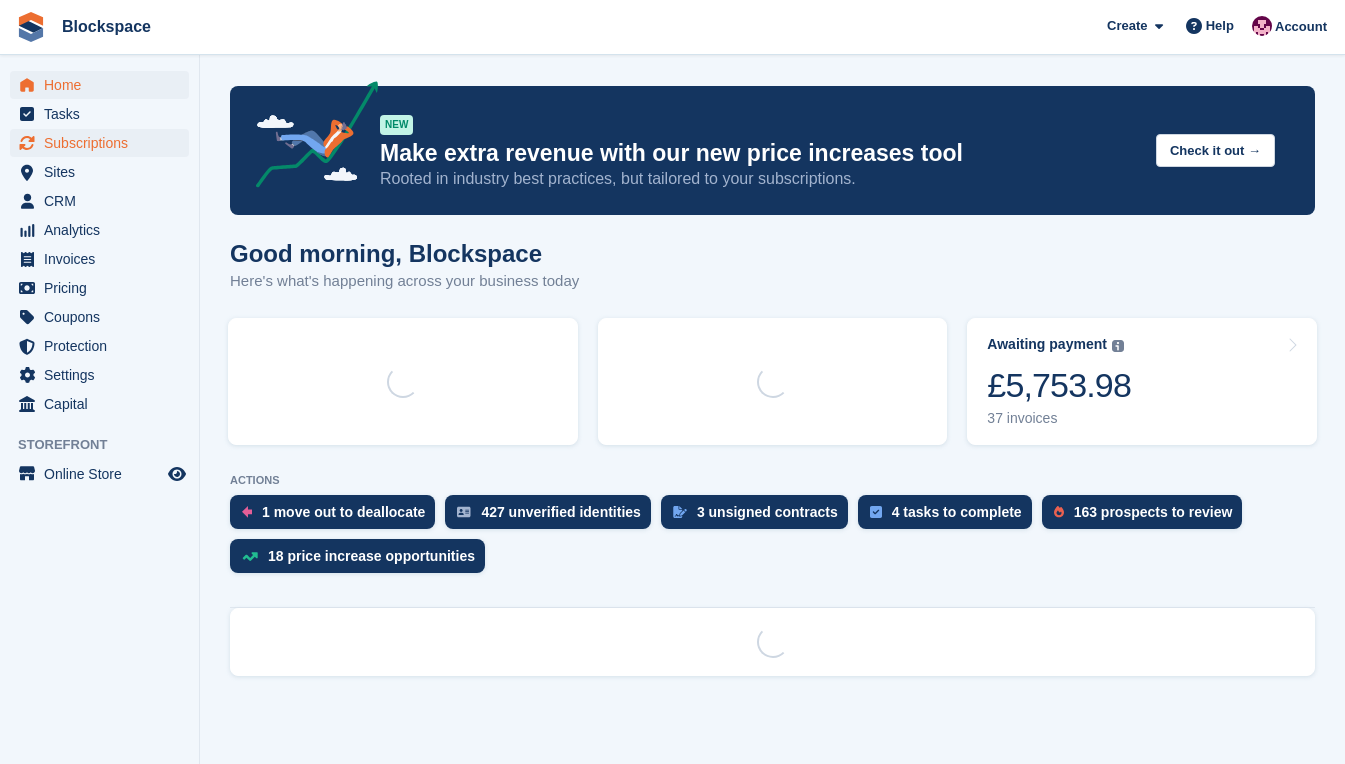 scroll, scrollTop: 0, scrollLeft: 0, axis: both 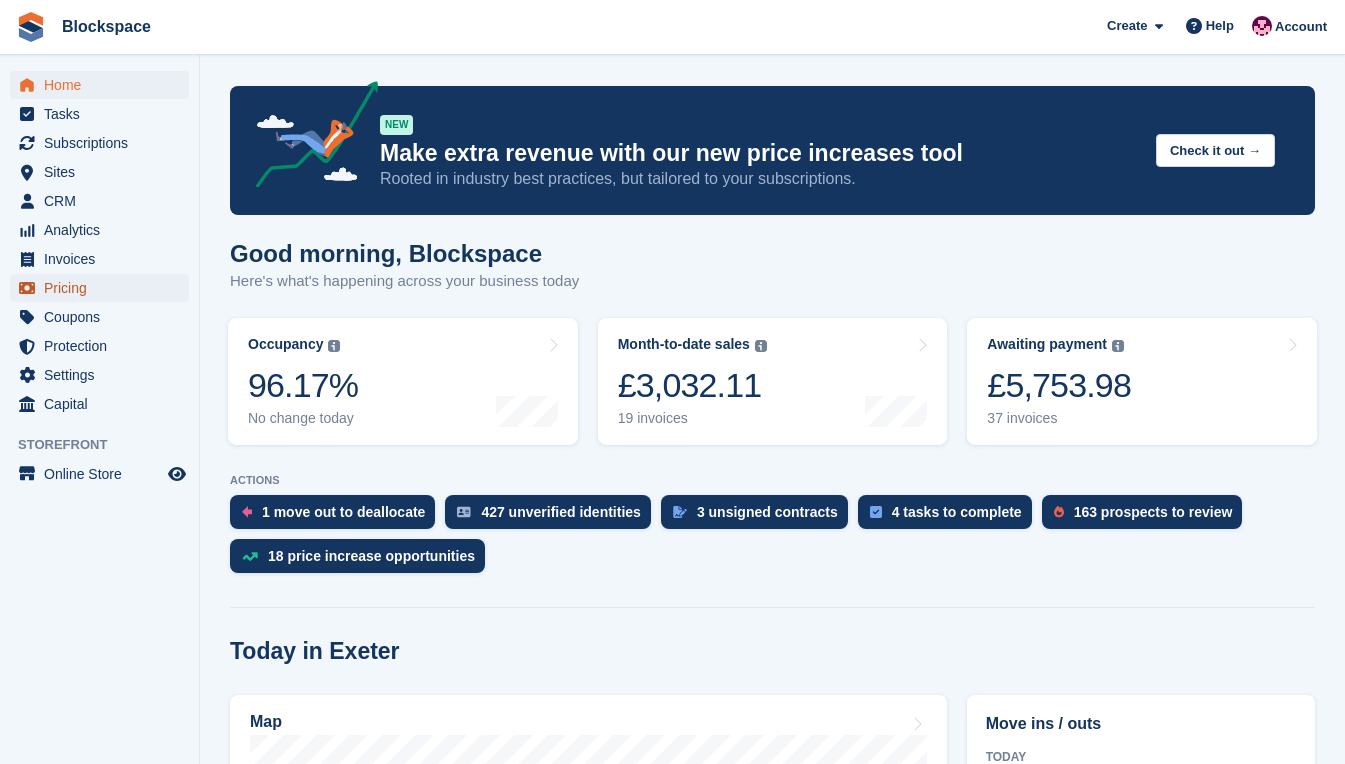 click on "Pricing" at bounding box center [104, 288] 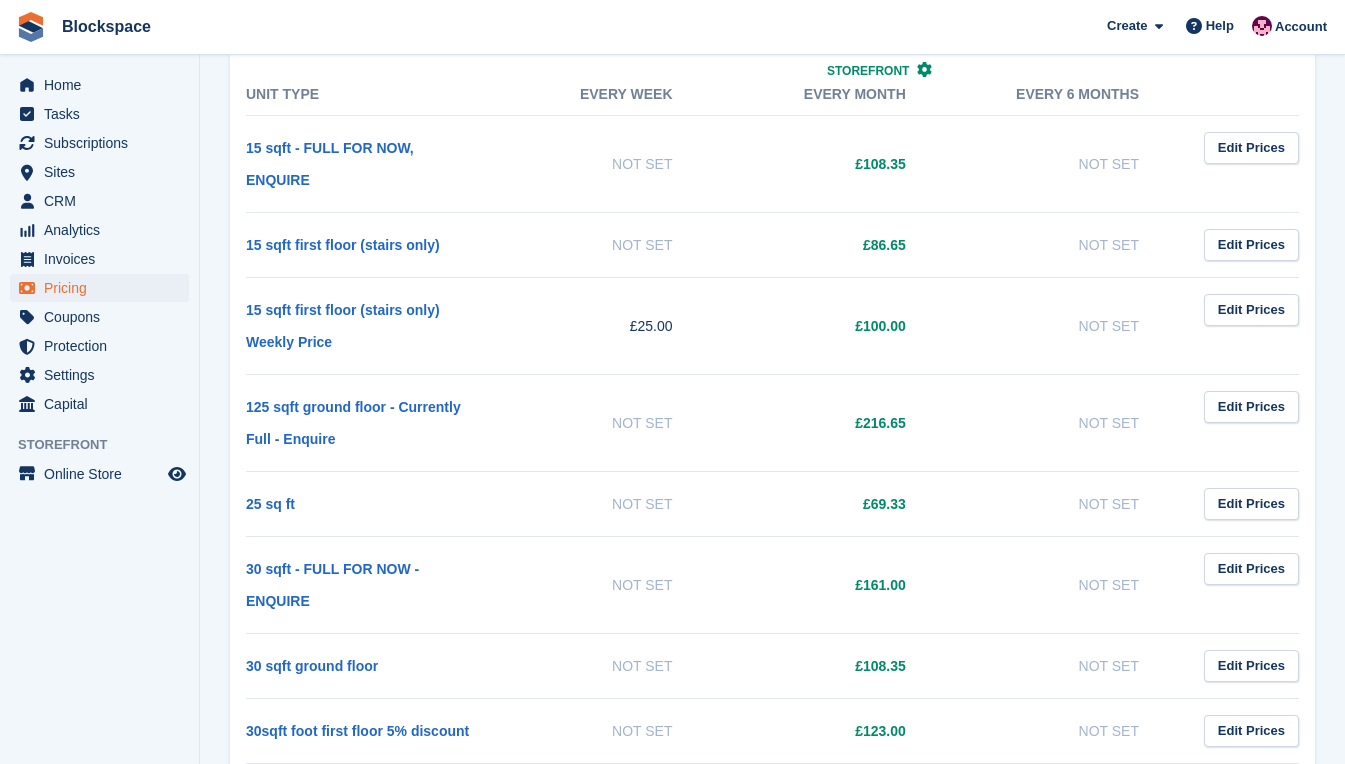 scroll, scrollTop: 700, scrollLeft: 0, axis: vertical 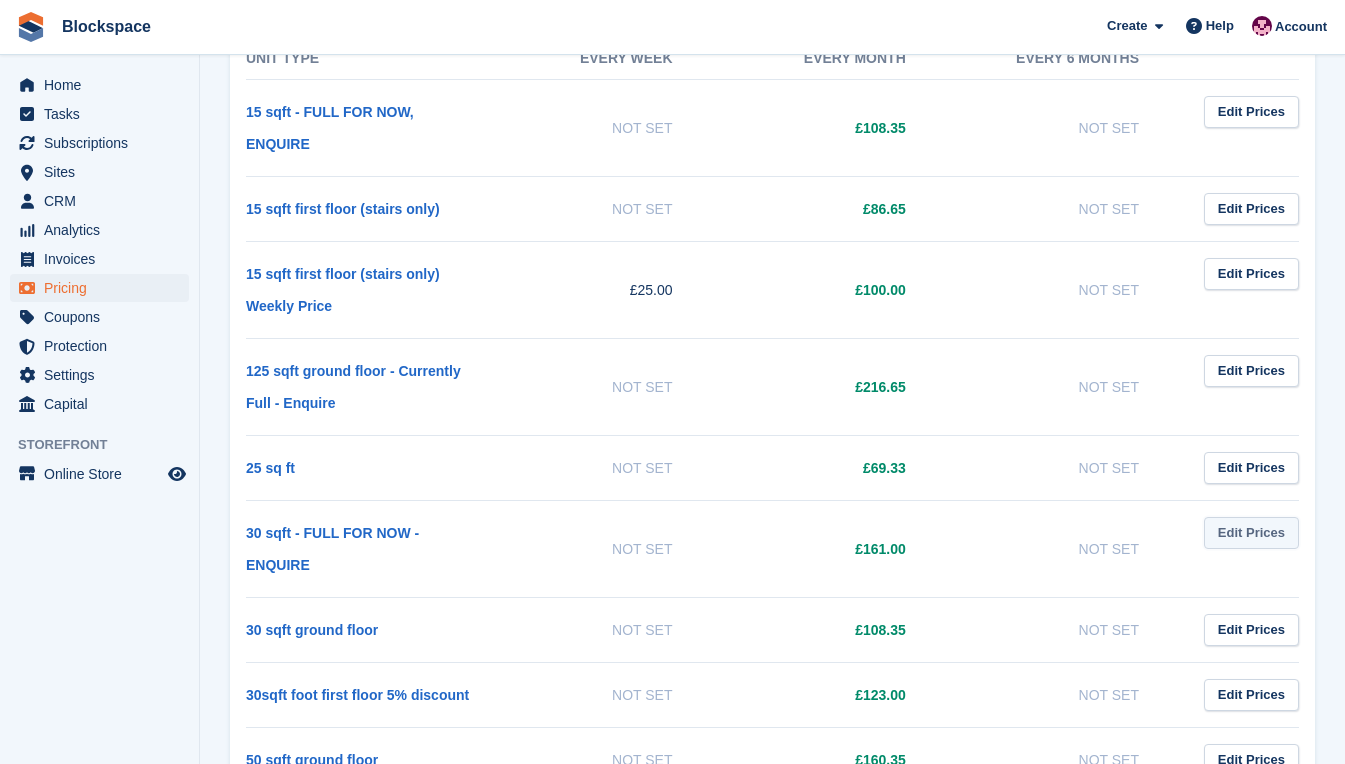 click on "Edit Prices" at bounding box center (1251, 533) 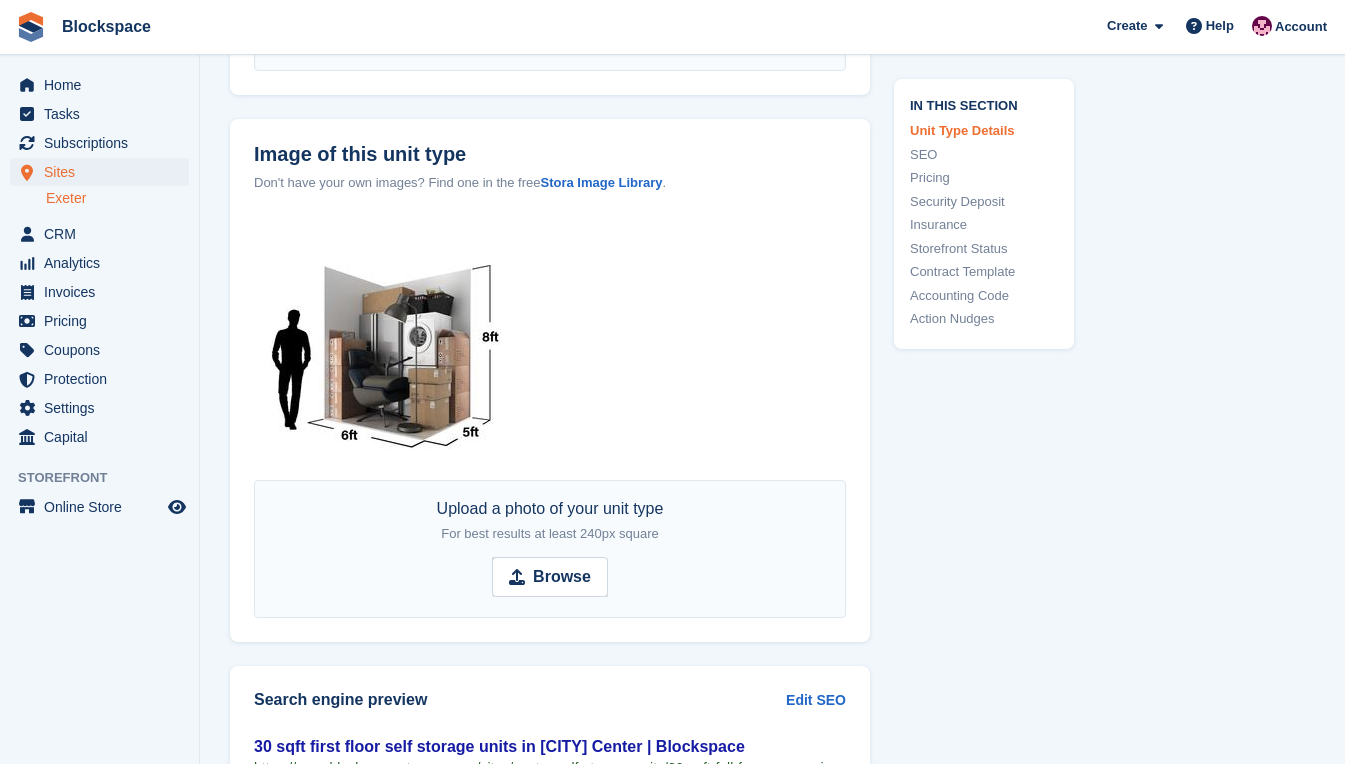 scroll, scrollTop: 413, scrollLeft: 0, axis: vertical 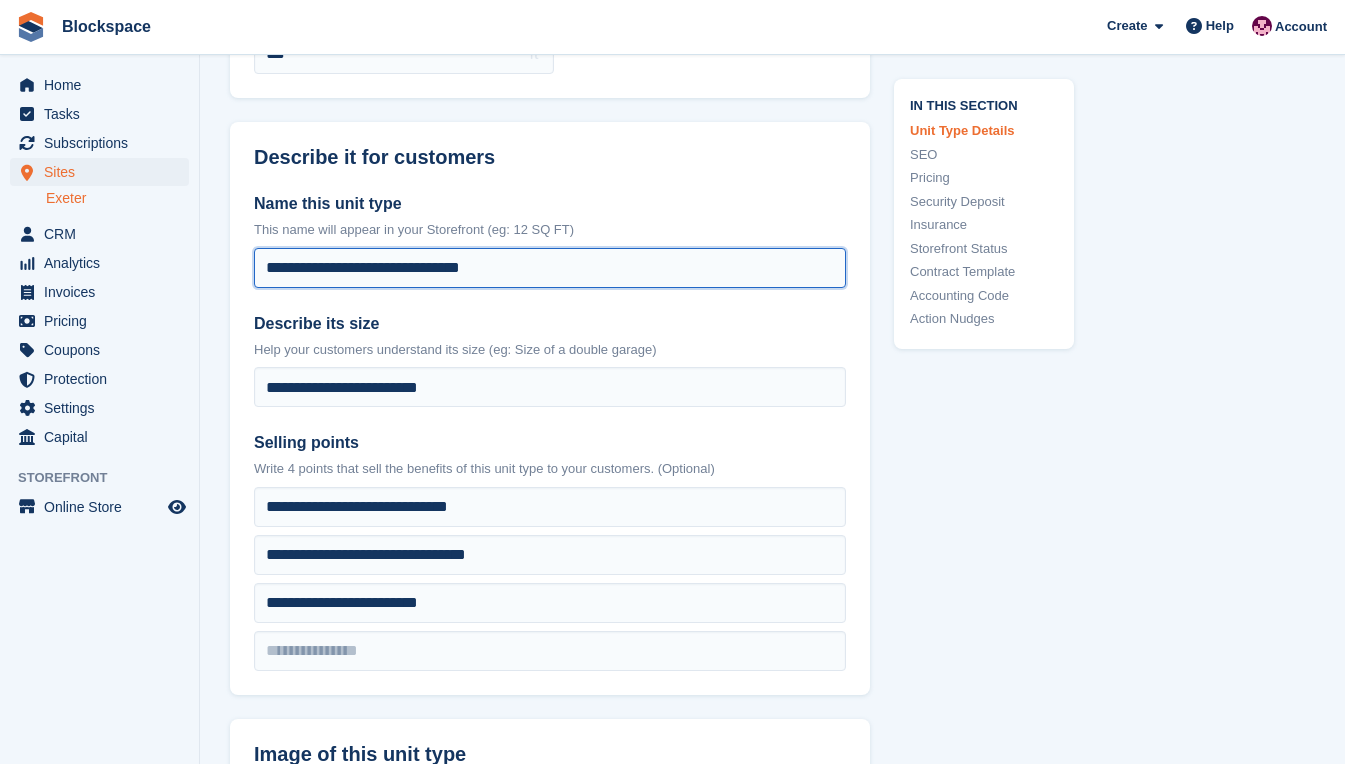 click on "**********" at bounding box center [550, 268] 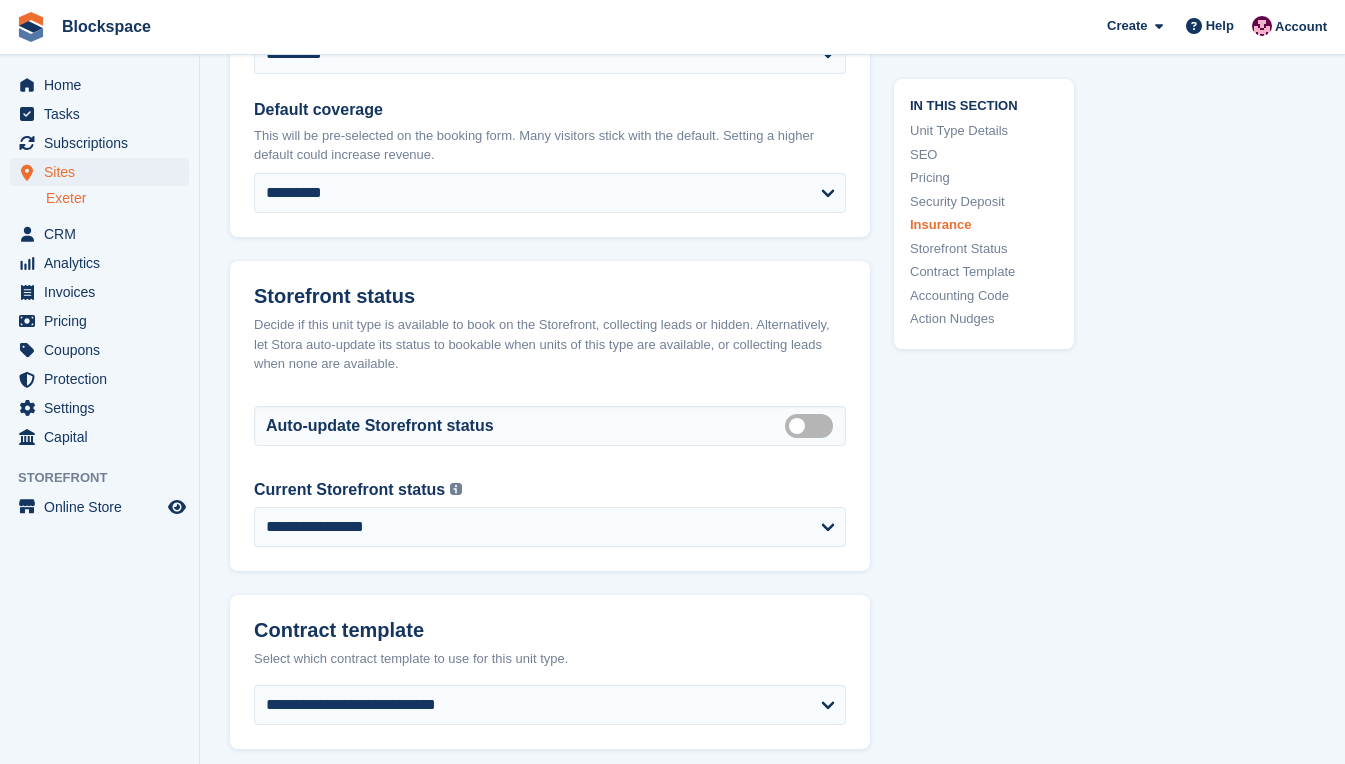 scroll, scrollTop: 3013, scrollLeft: 0, axis: vertical 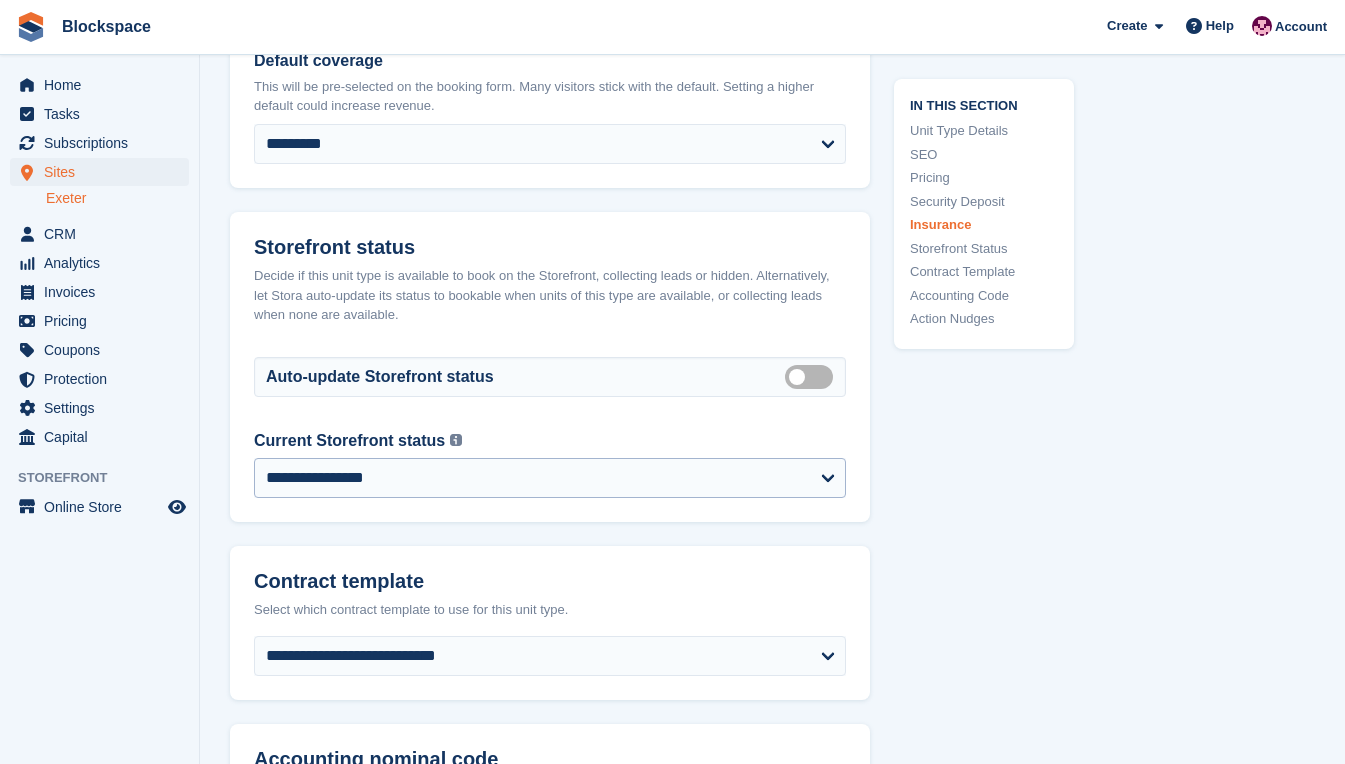 type on "*******" 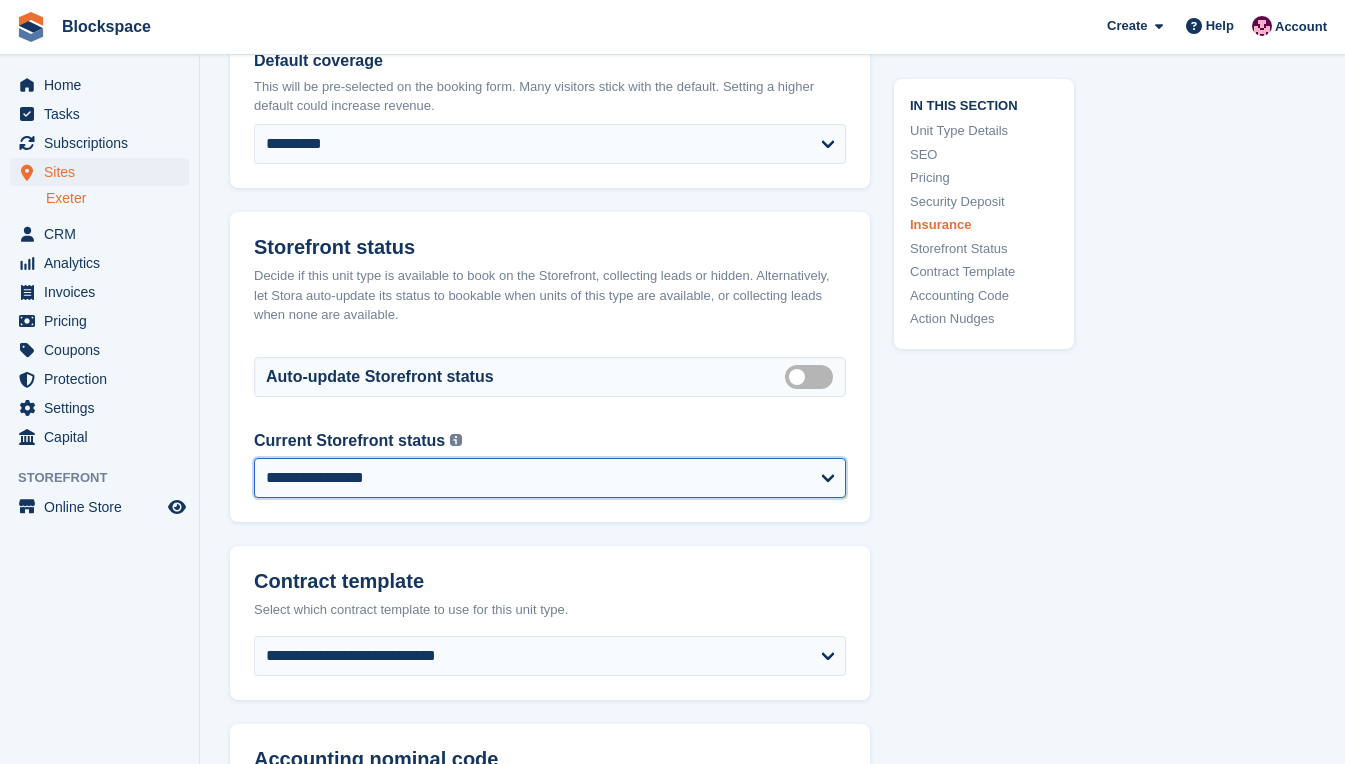 click on "**********" at bounding box center (550, 478) 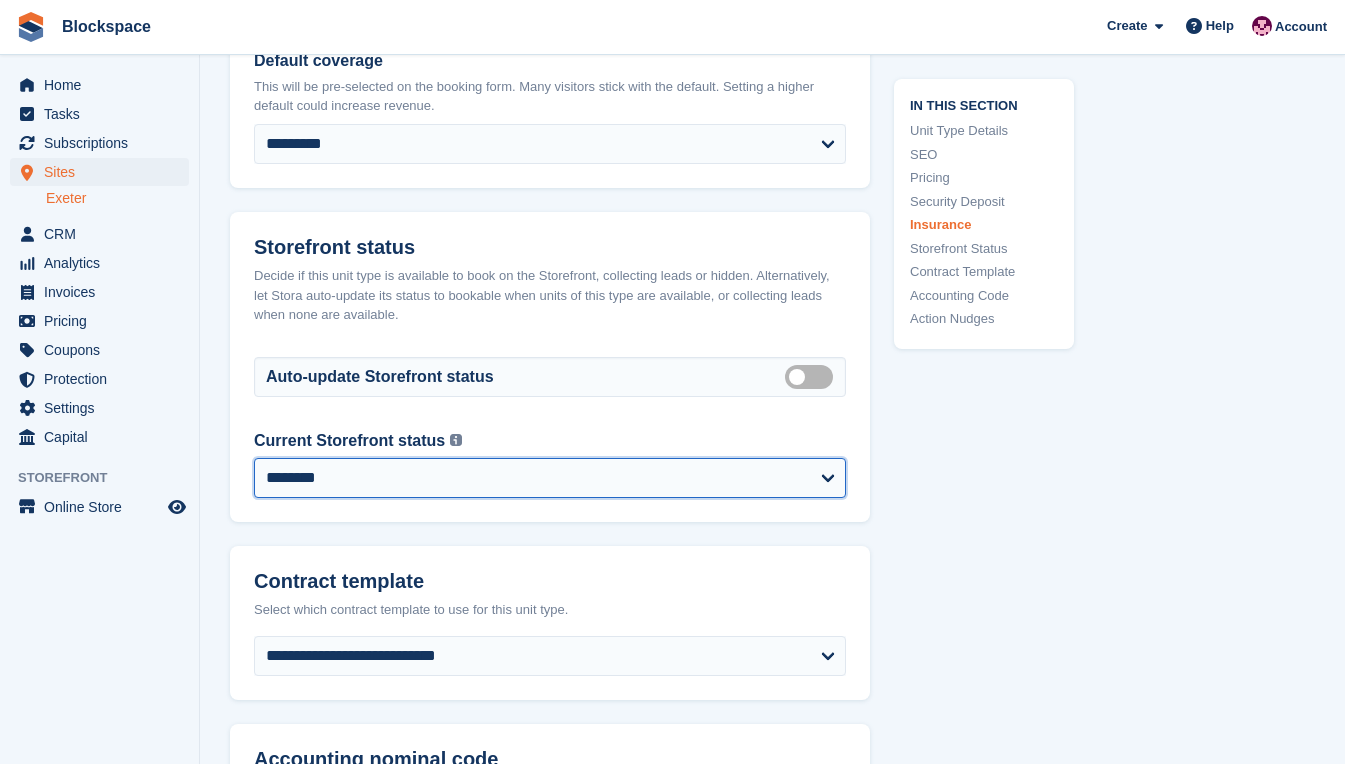 click on "**********" at bounding box center (550, 478) 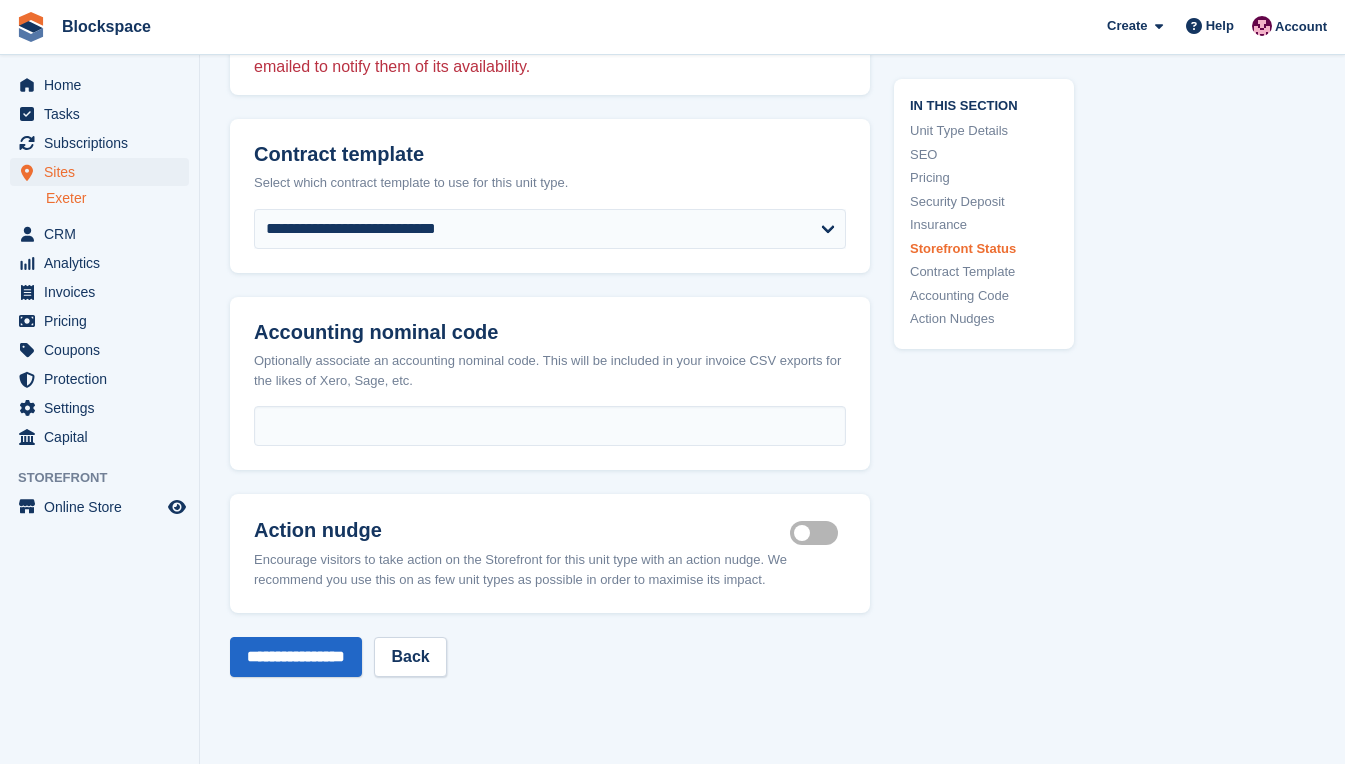 scroll, scrollTop: 3513, scrollLeft: 0, axis: vertical 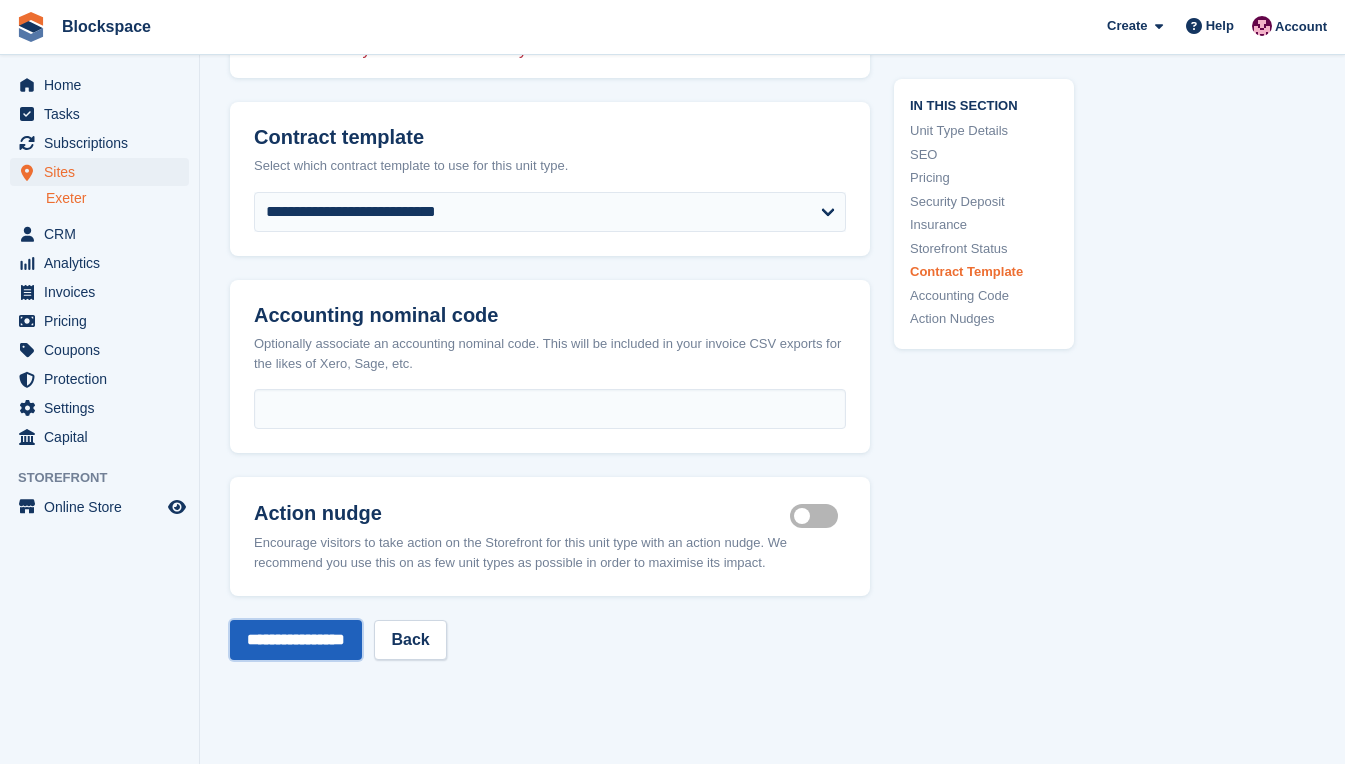 click on "**********" at bounding box center [296, 640] 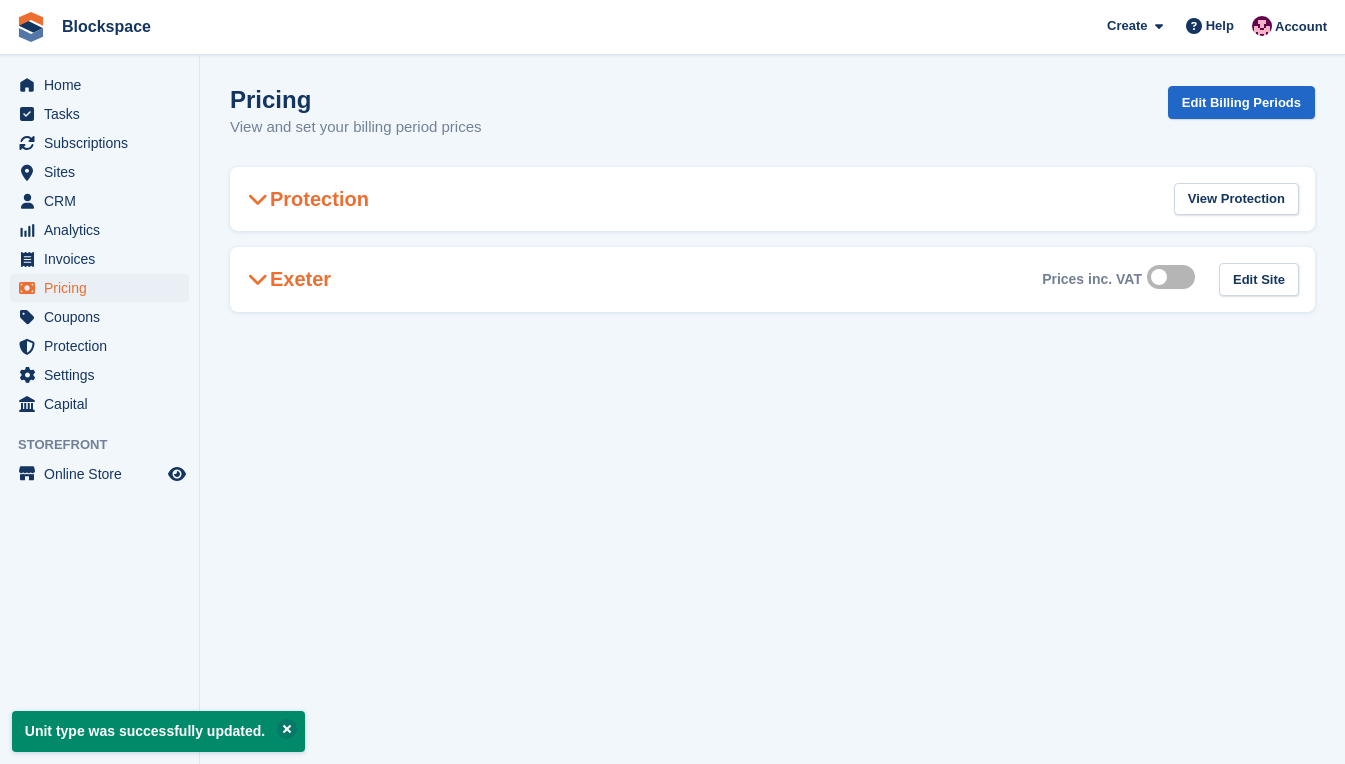 scroll, scrollTop: 0, scrollLeft: 0, axis: both 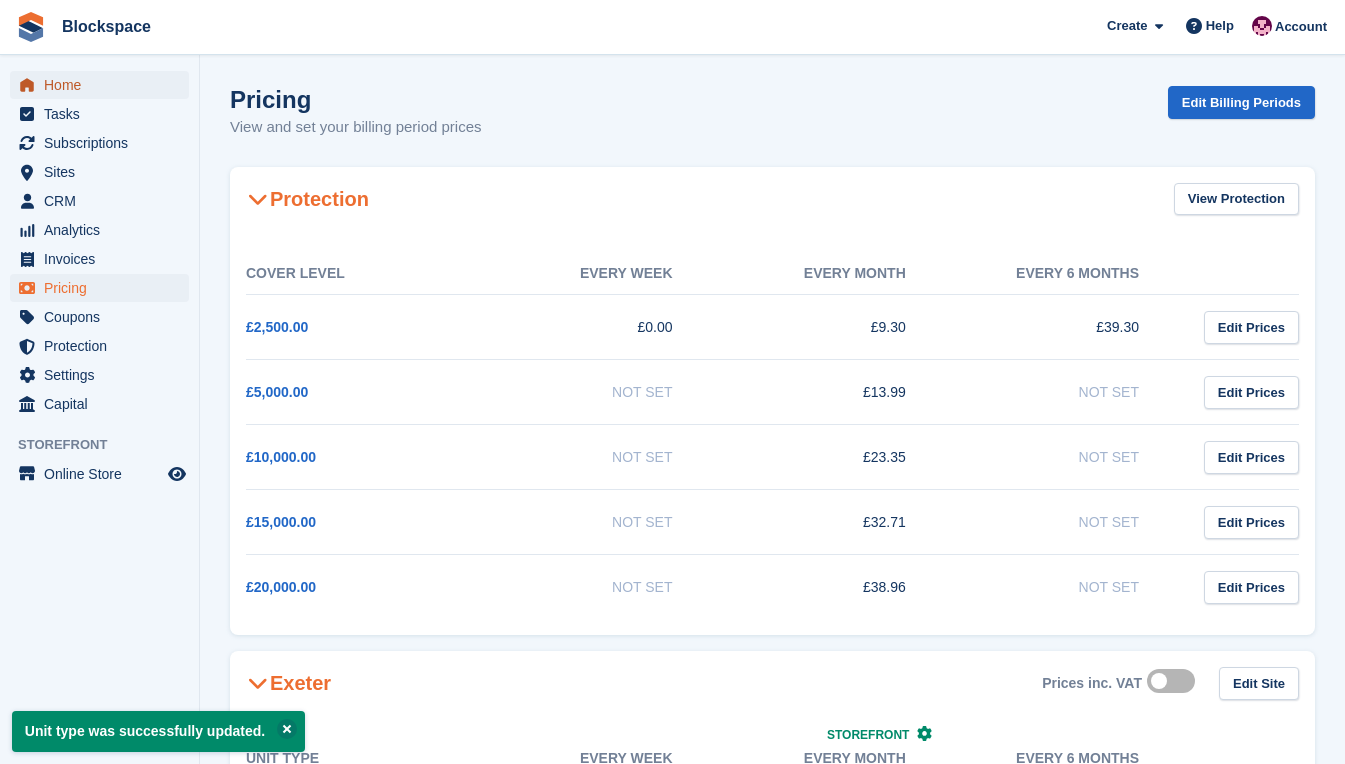 click on "Home" at bounding box center (104, 85) 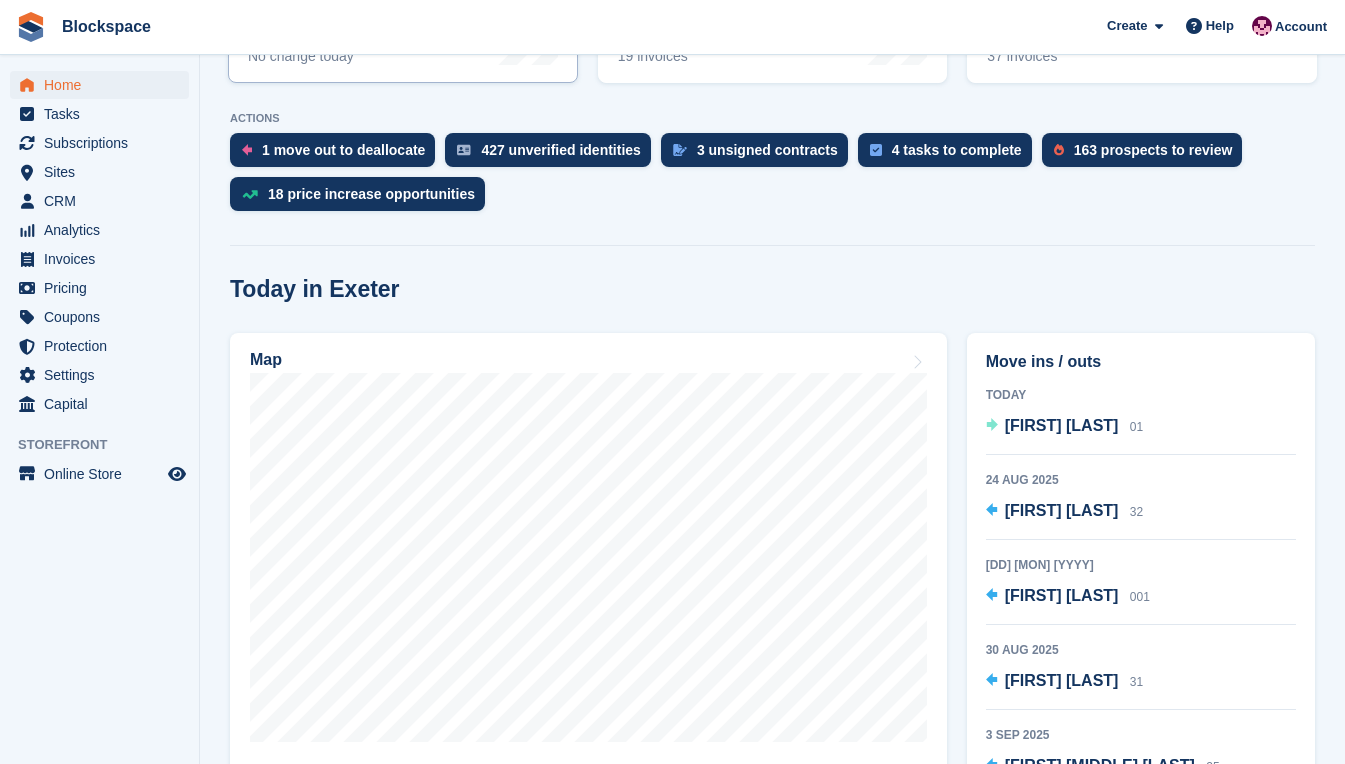 scroll, scrollTop: 400, scrollLeft: 0, axis: vertical 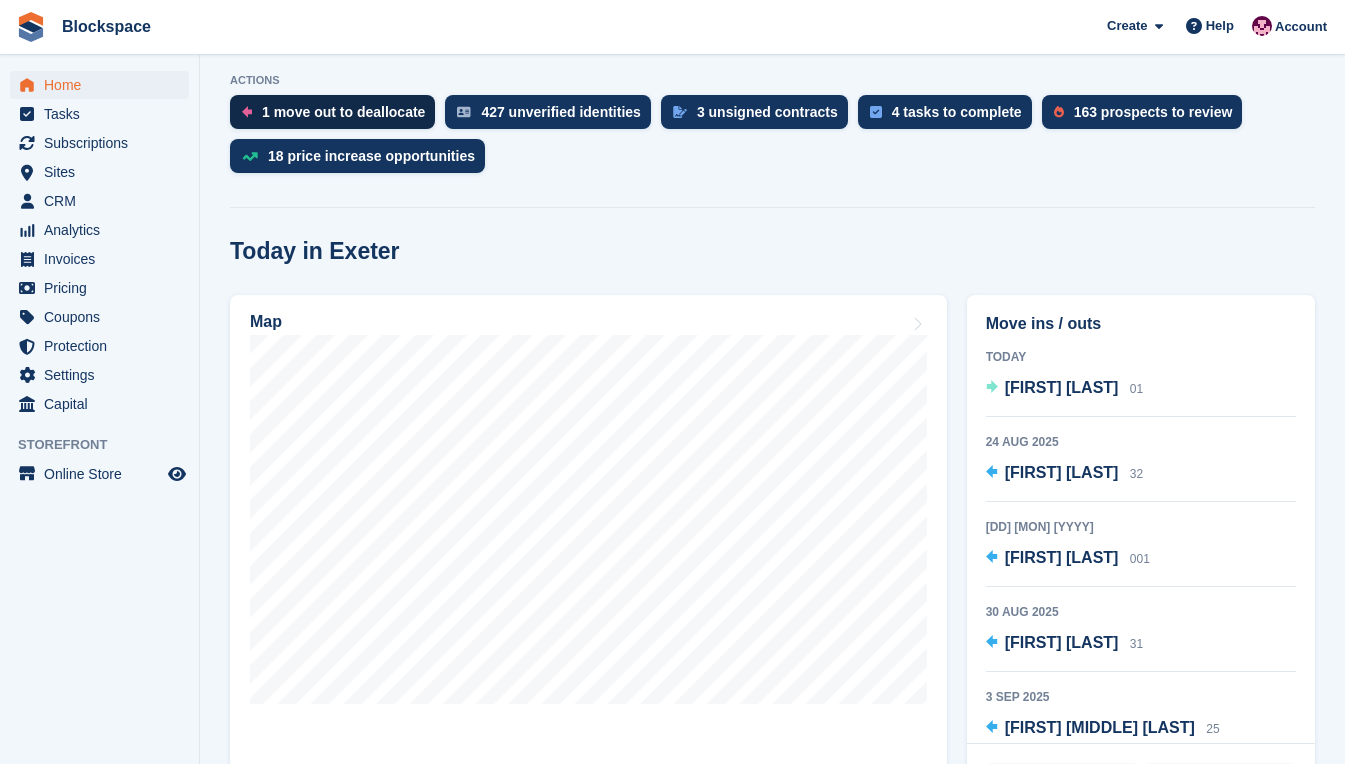 click on "1
move out to deallocate" at bounding box center (343, 112) 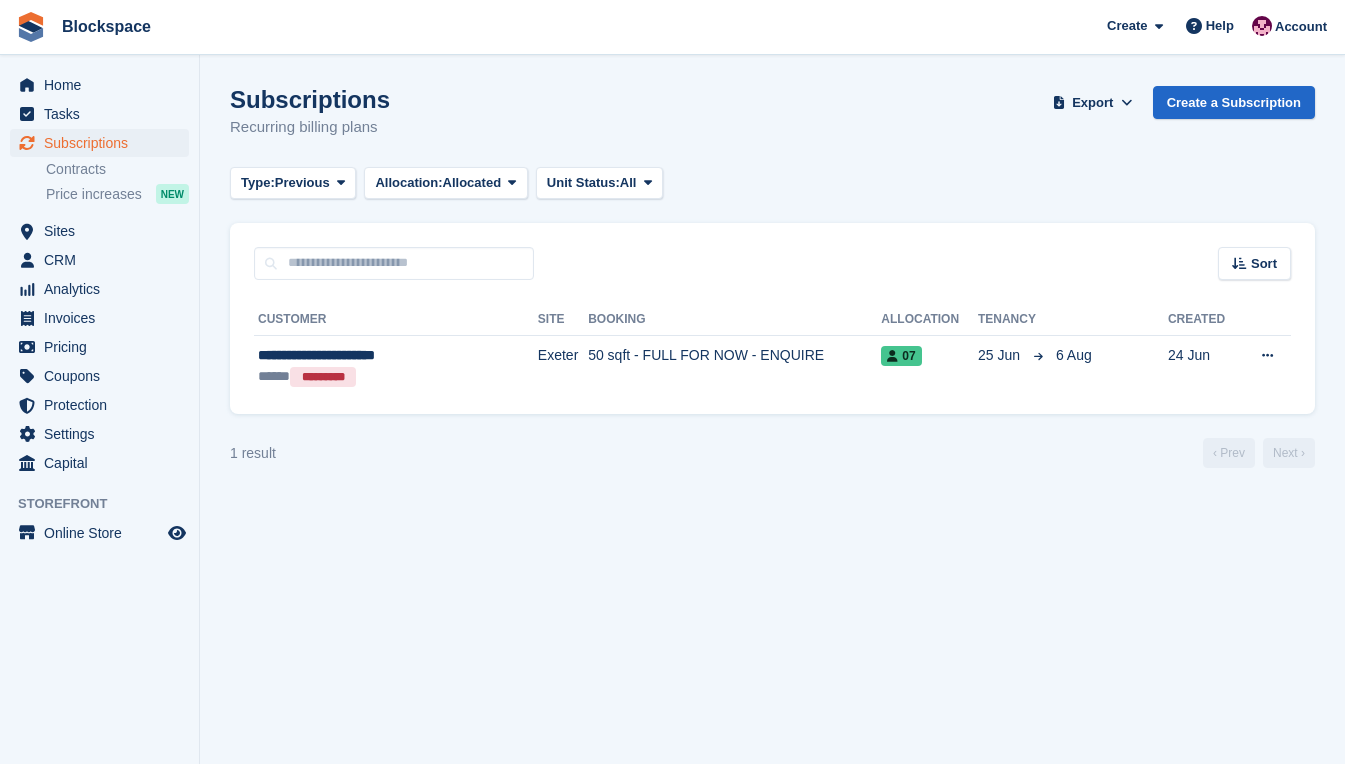 scroll, scrollTop: 0, scrollLeft: 0, axis: both 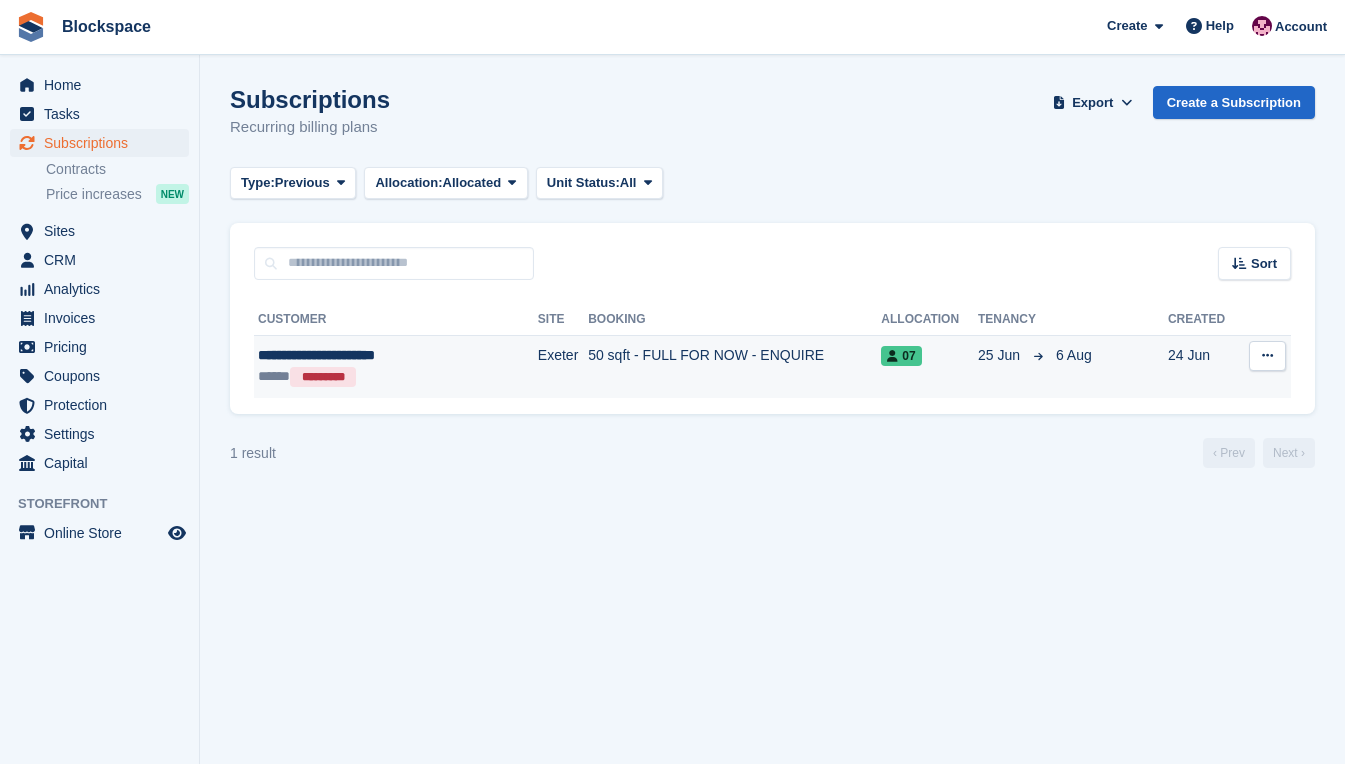 click on "50 sqft - FULL FOR NOW - ENQUIRE" at bounding box center [734, 366] 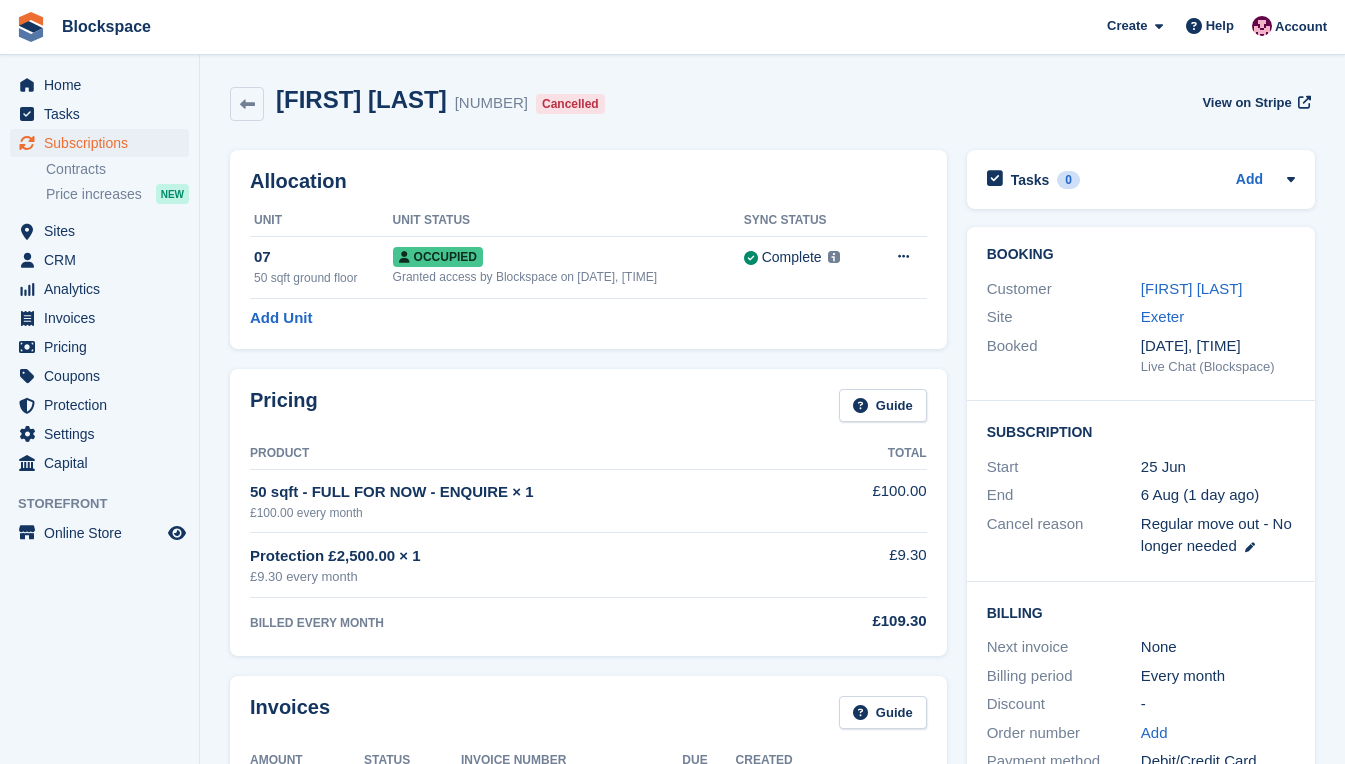 scroll, scrollTop: 0, scrollLeft: 0, axis: both 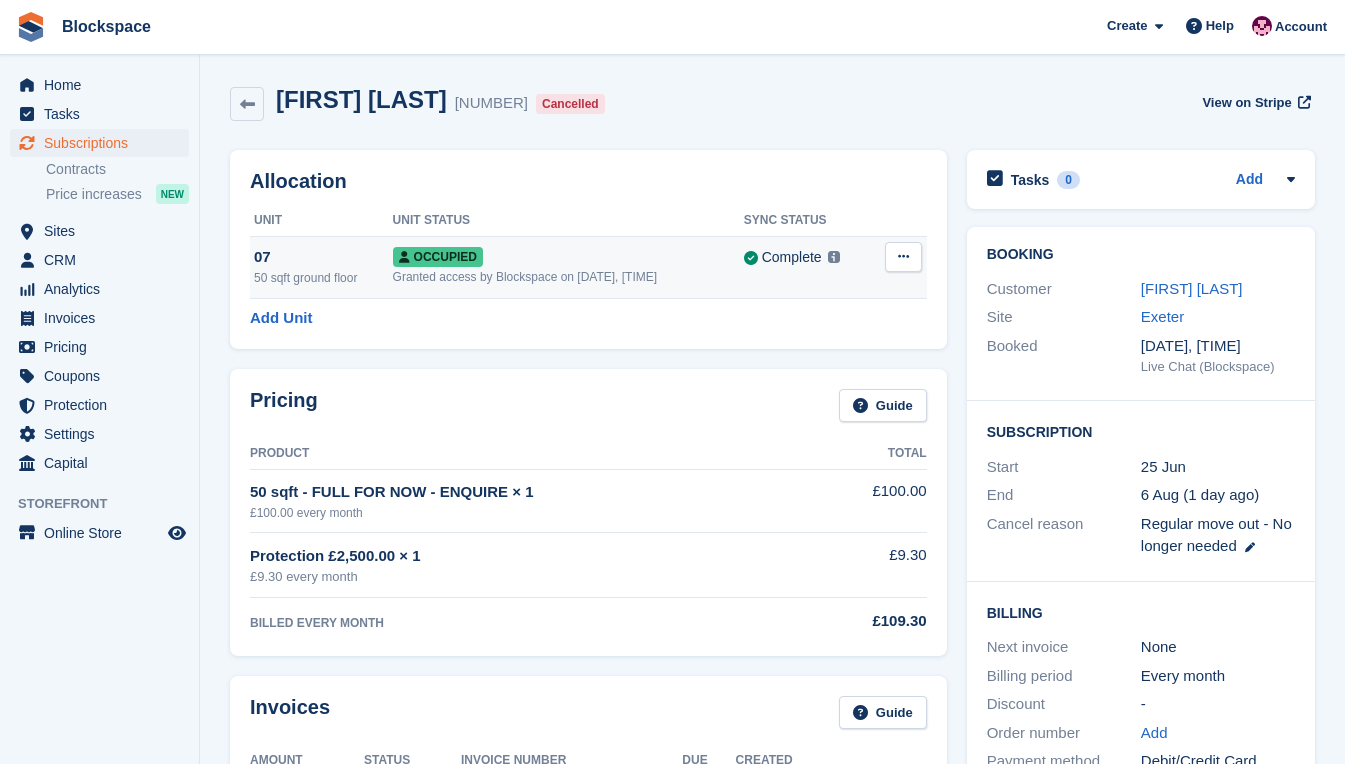 click at bounding box center (903, 256) 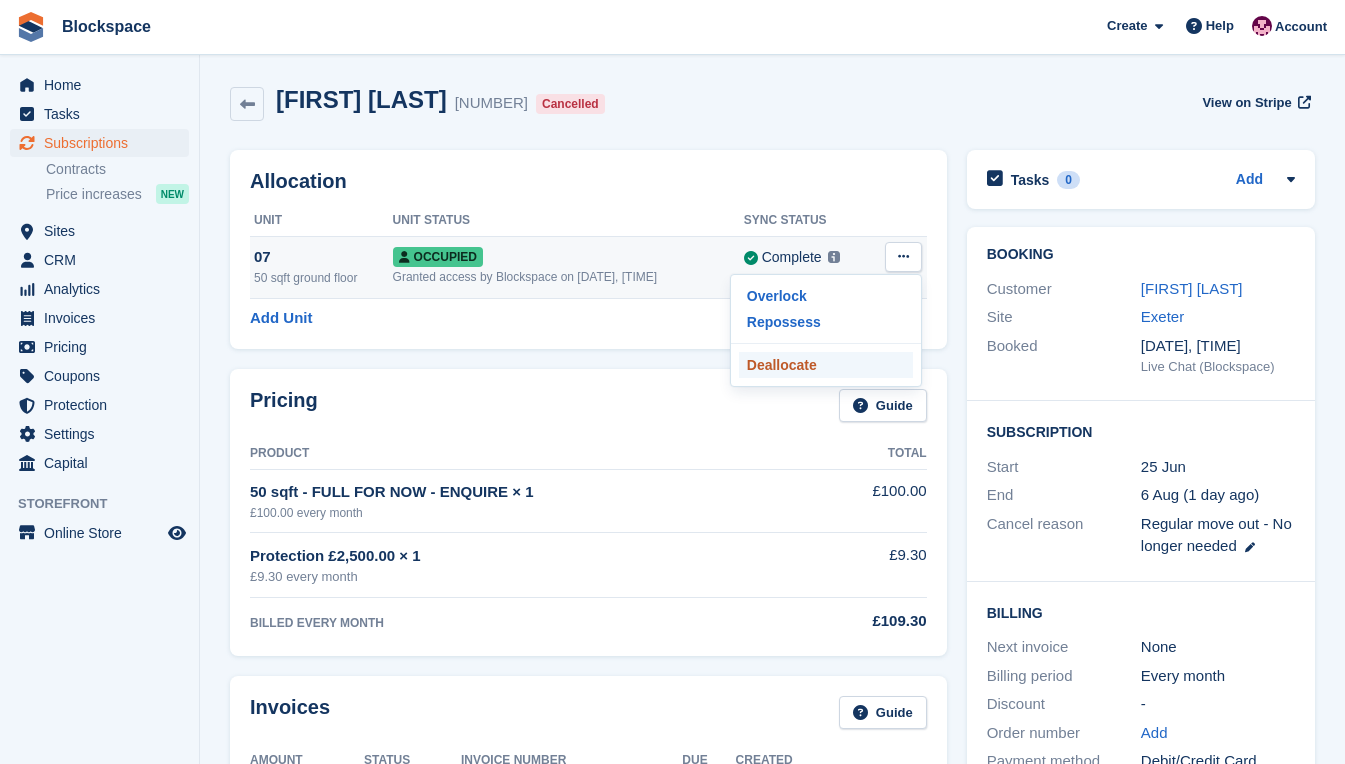 click on "Deallocate" at bounding box center [826, 365] 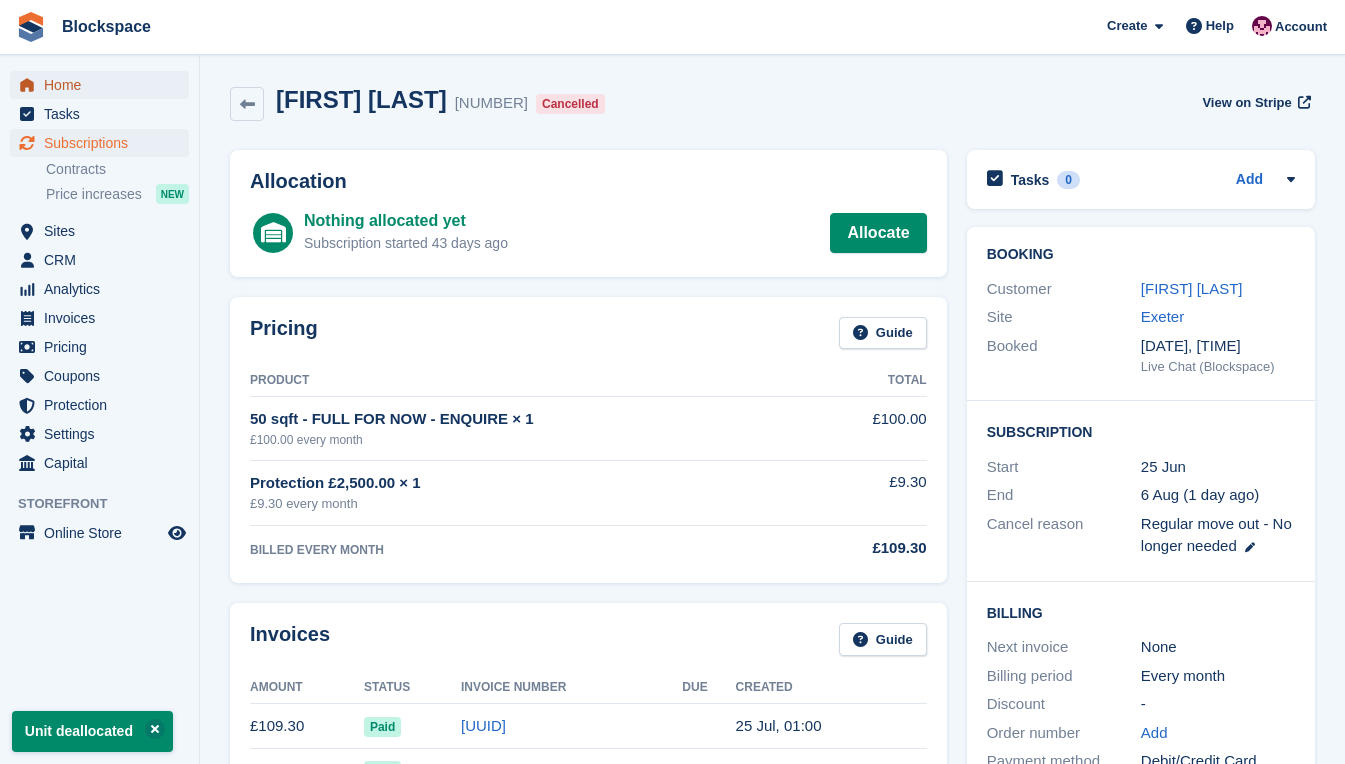 click on "Home" at bounding box center [104, 85] 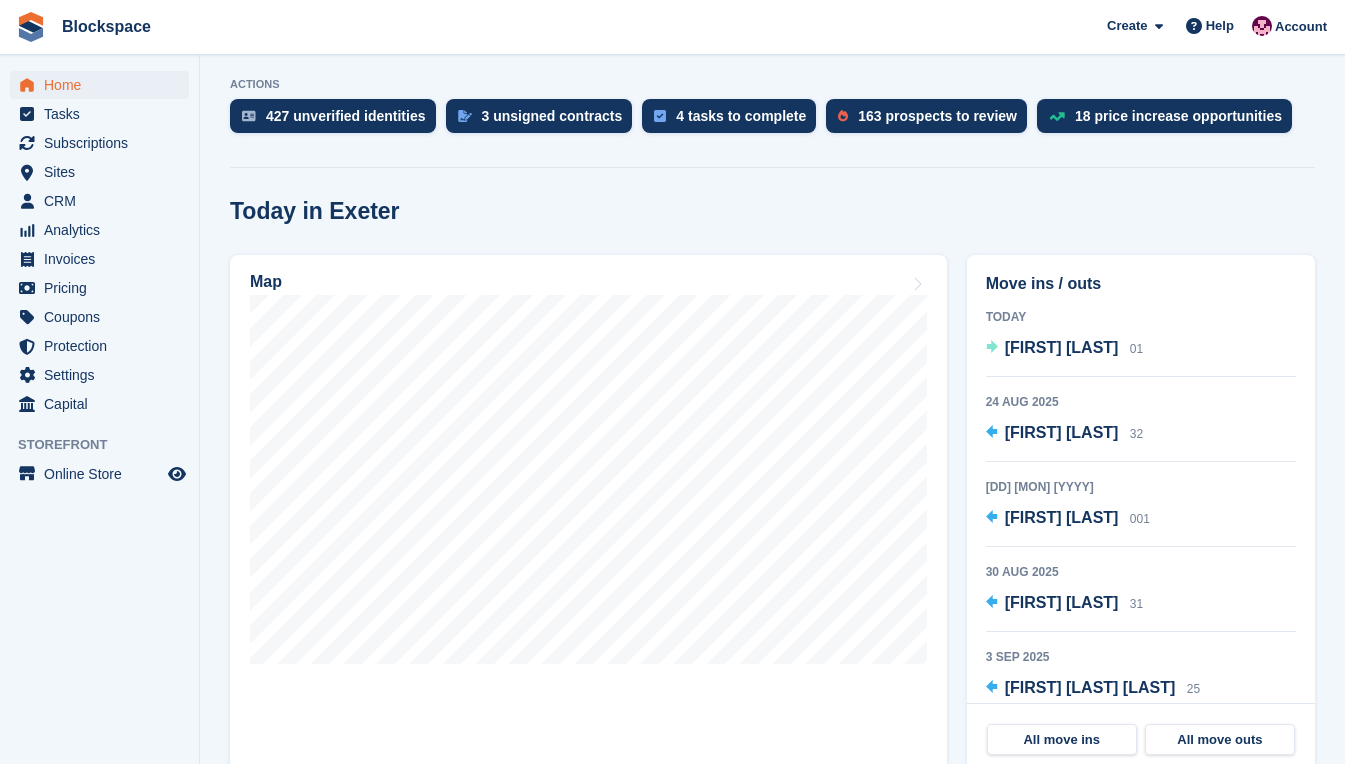 scroll, scrollTop: 400, scrollLeft: 0, axis: vertical 